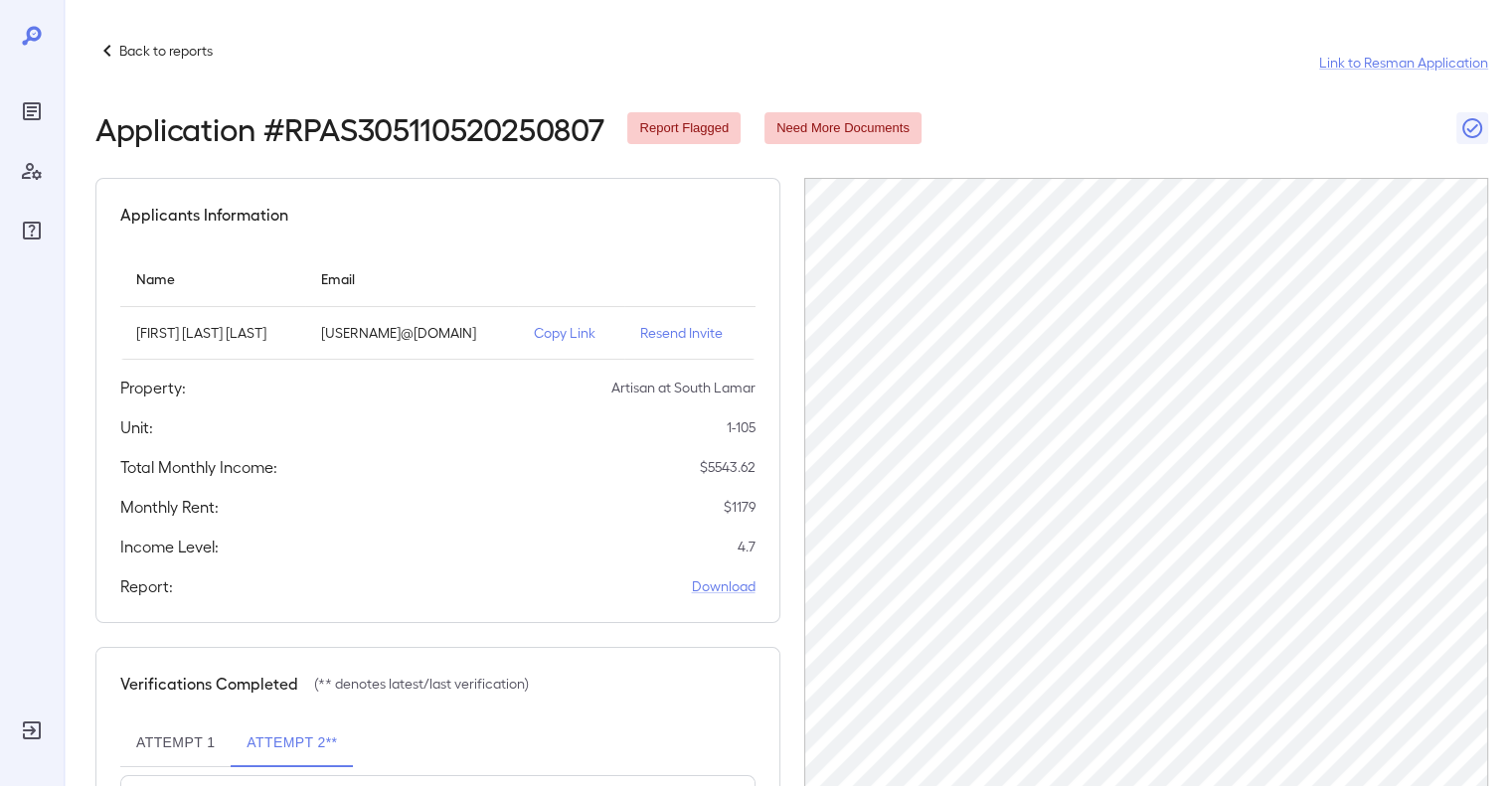 scroll, scrollTop: 0, scrollLeft: 0, axis: both 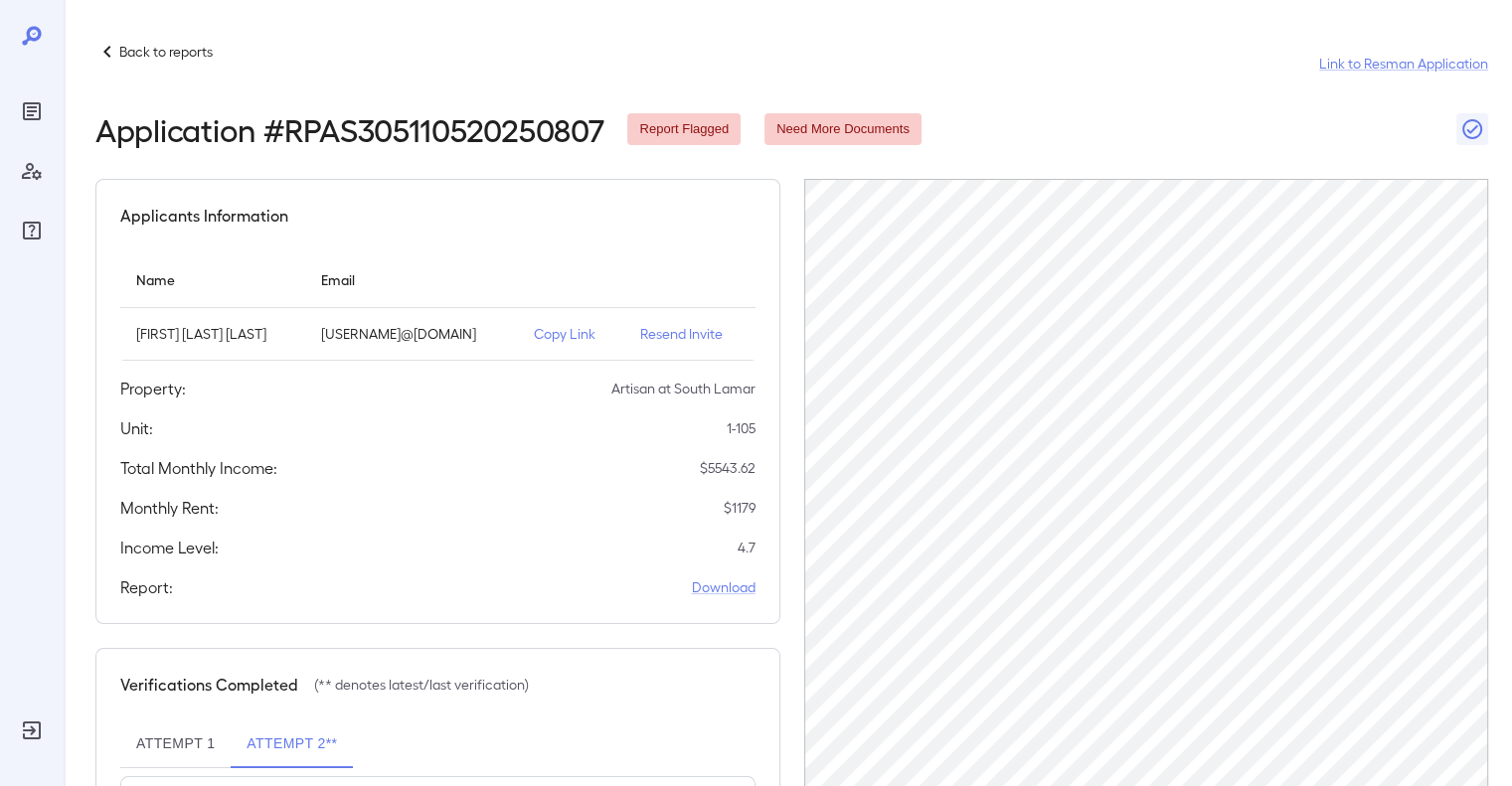 click 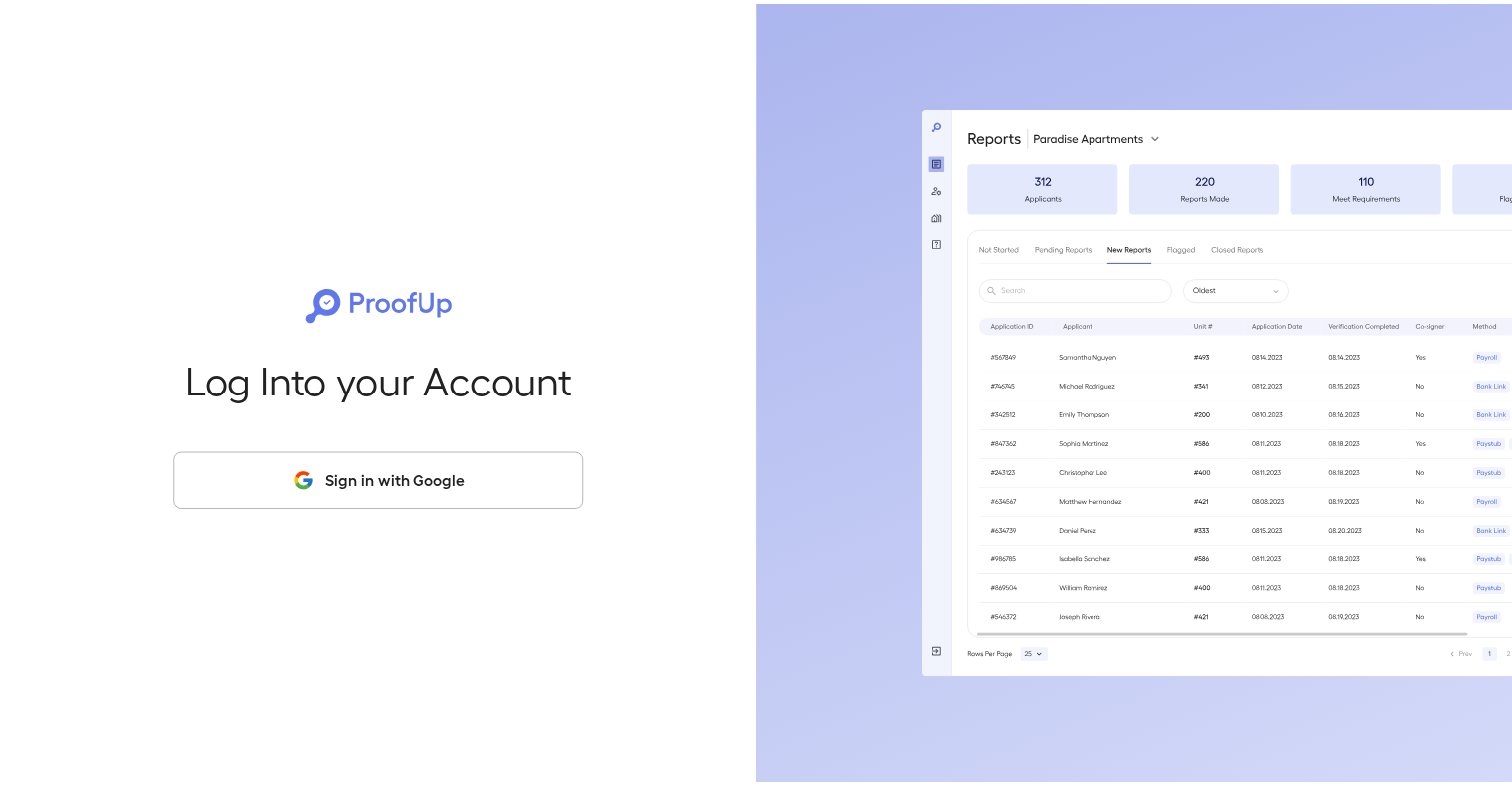 scroll, scrollTop: 0, scrollLeft: 0, axis: both 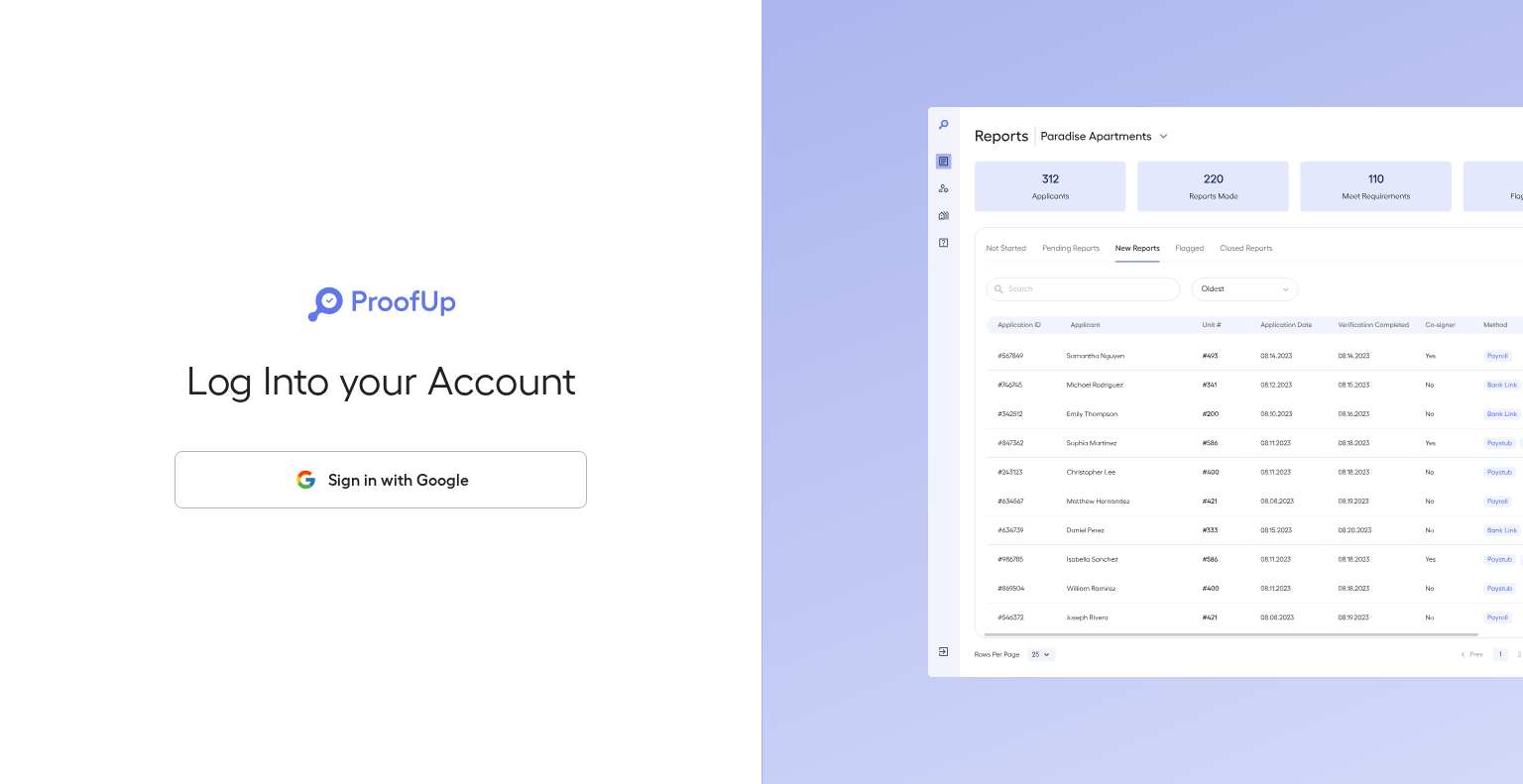 click on "Sign in with Google" at bounding box center [381, 480] 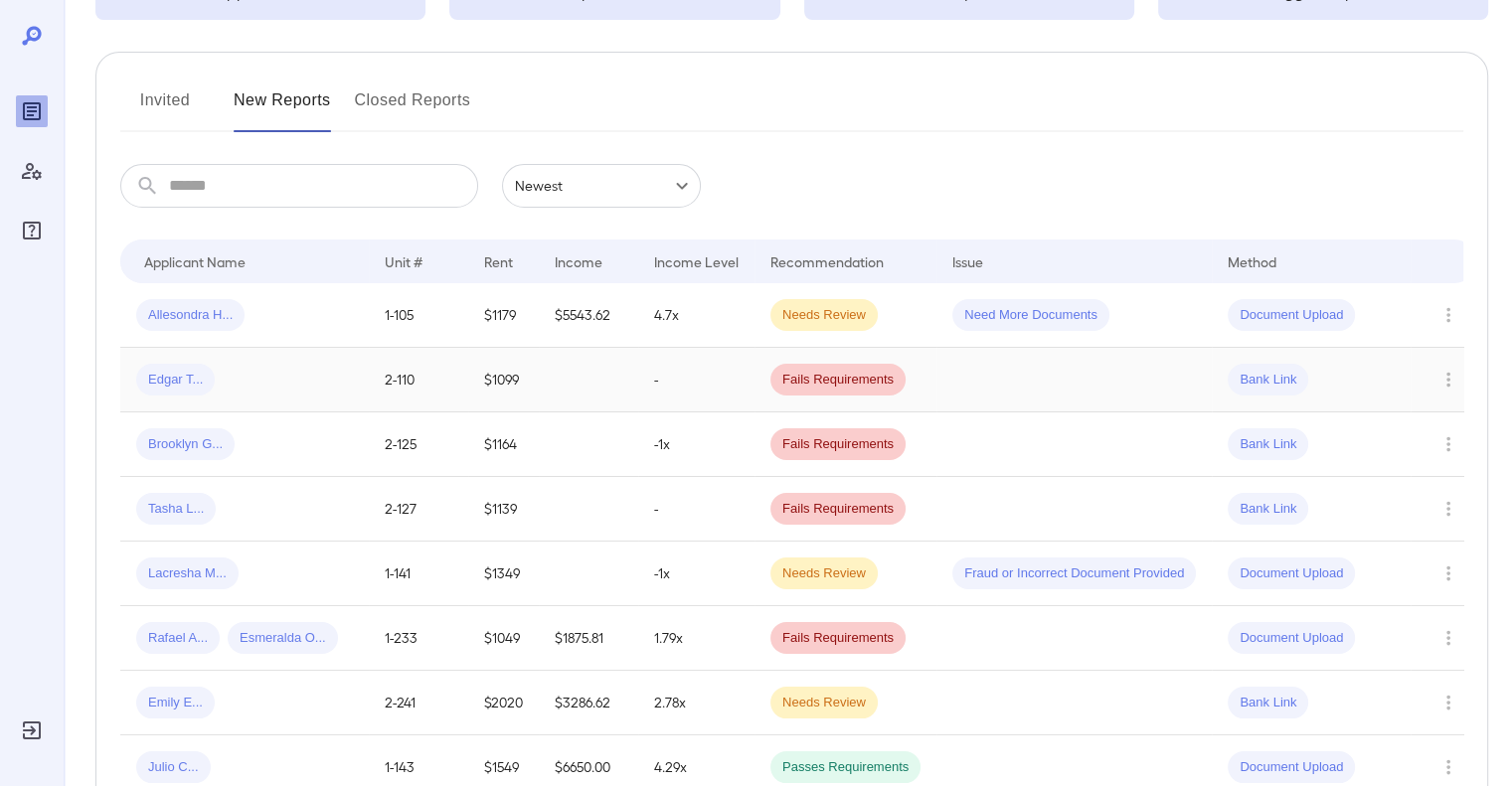 scroll, scrollTop: 199, scrollLeft: 0, axis: vertical 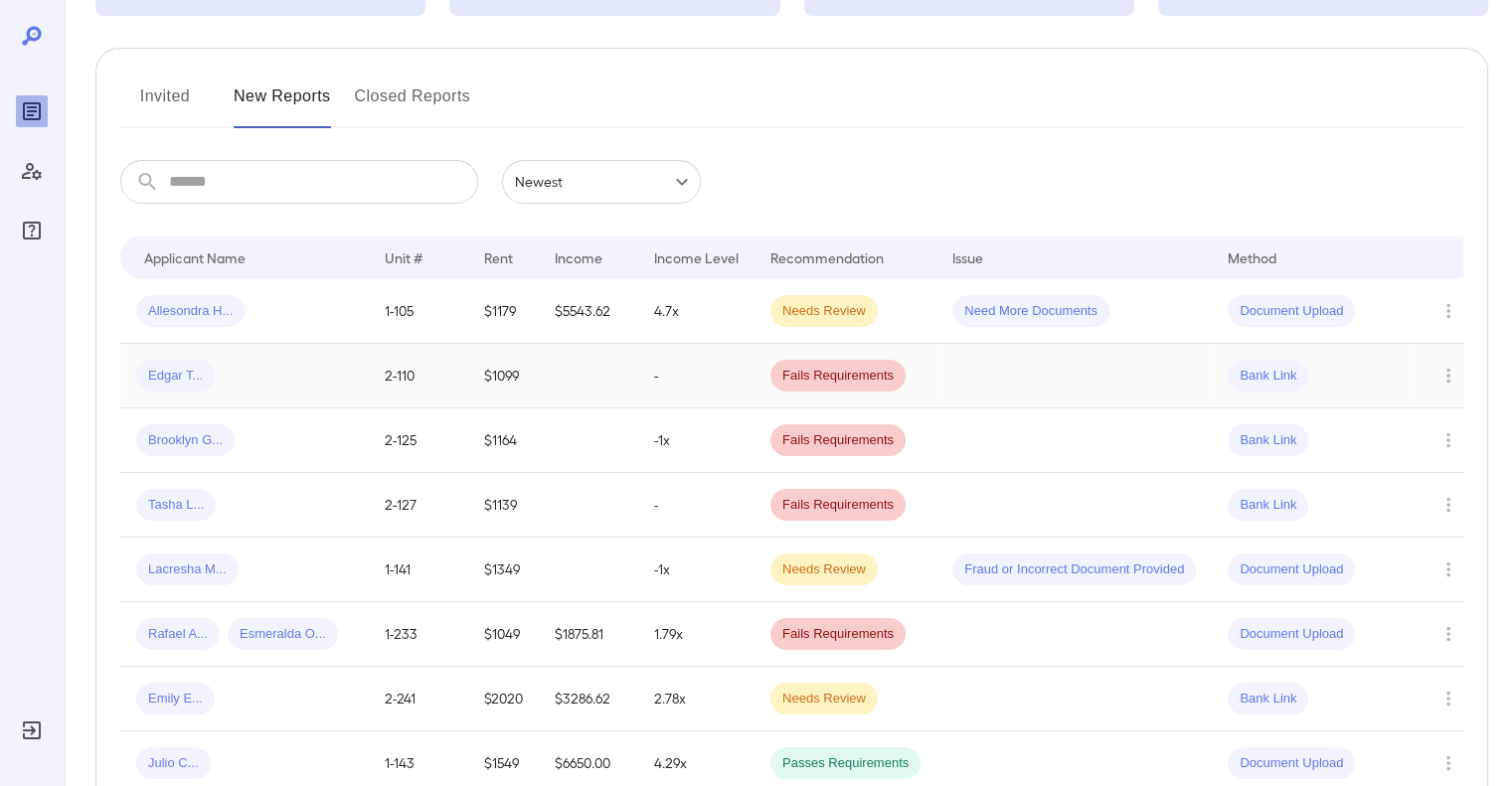 click on "Edgar T..." at bounding box center [175, 376] 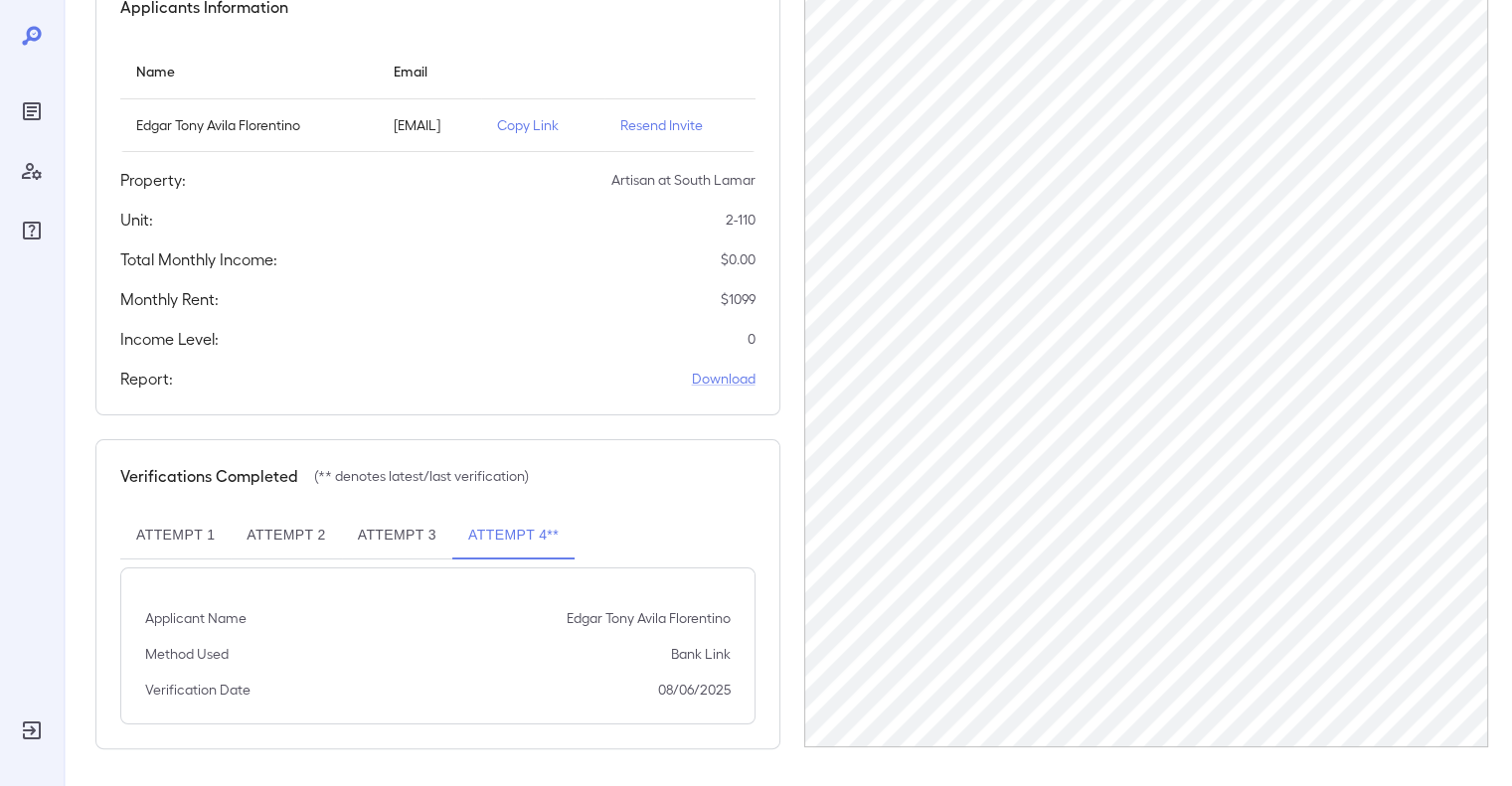 scroll, scrollTop: 210, scrollLeft: 0, axis: vertical 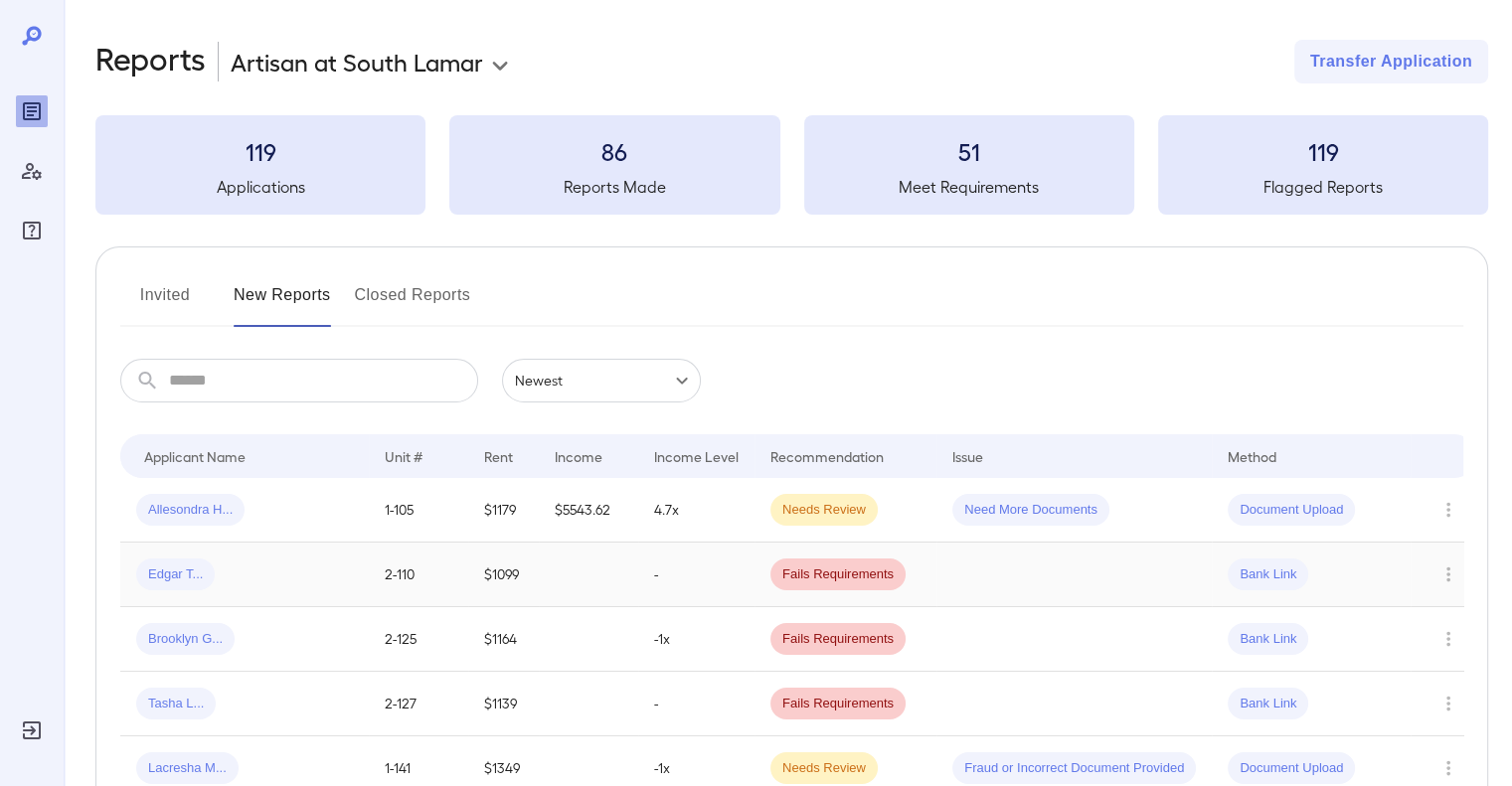 click on "Edgar T..." at bounding box center [175, 574] 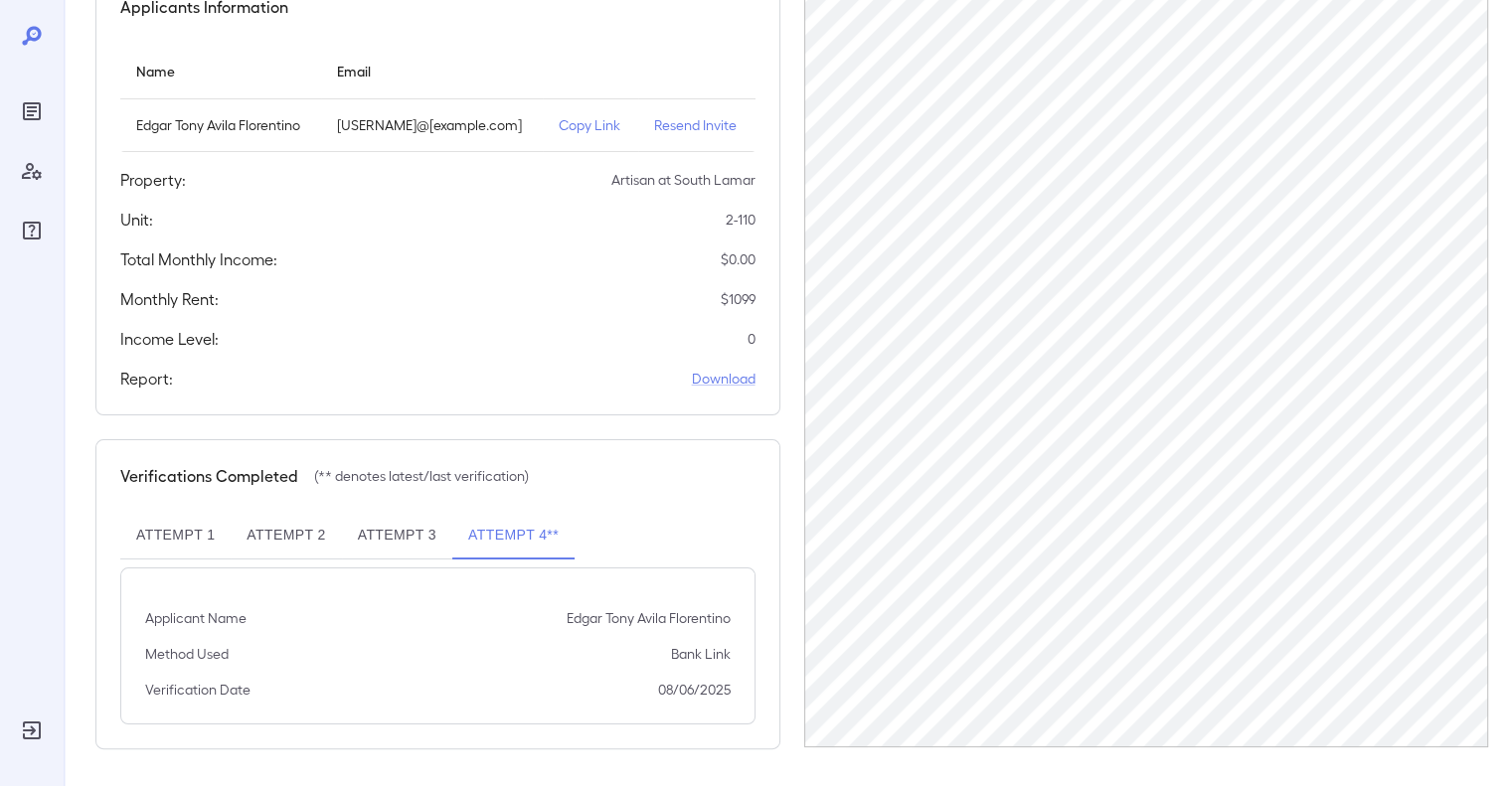 scroll, scrollTop: 210, scrollLeft: 0, axis: vertical 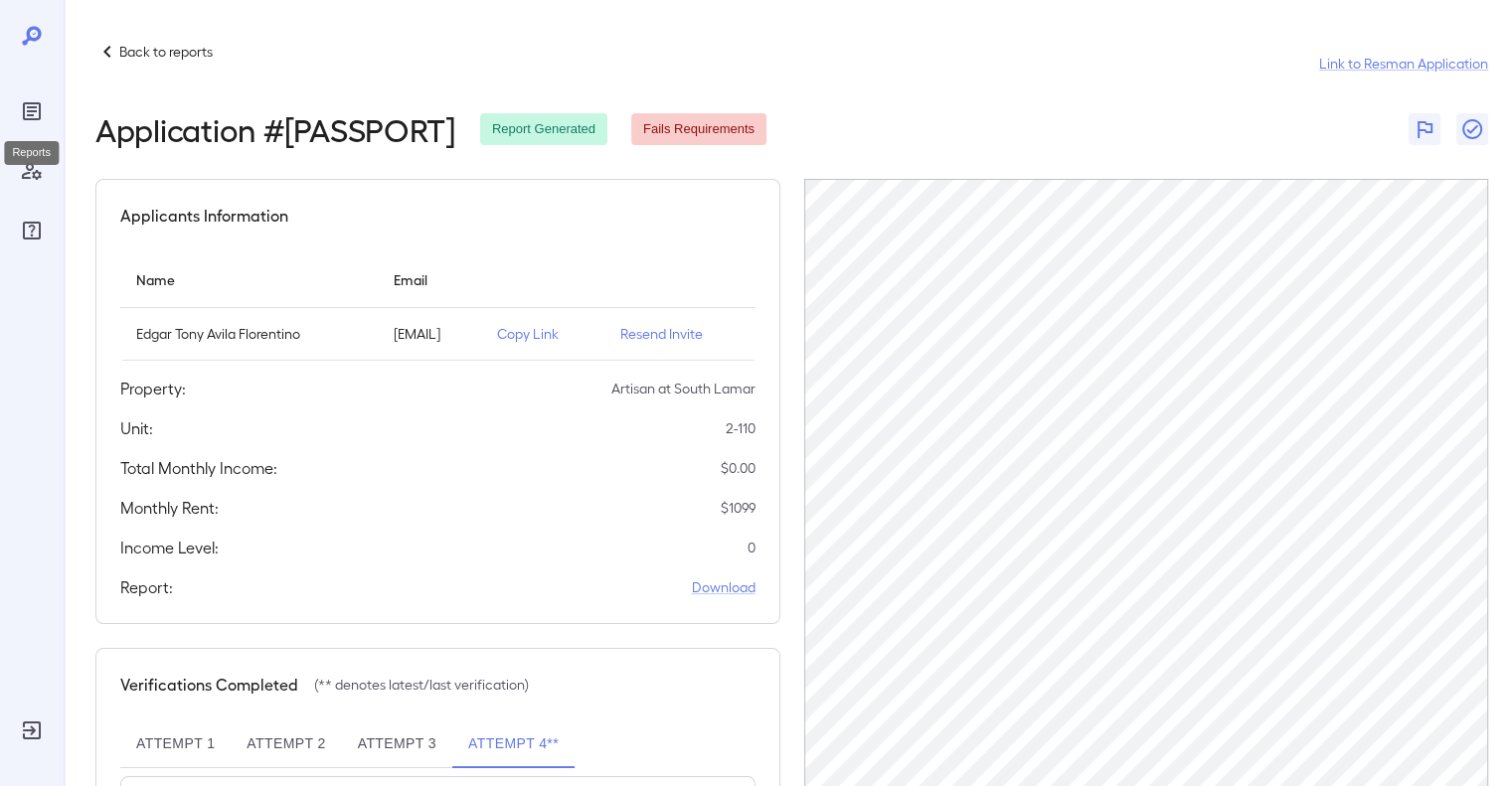 click 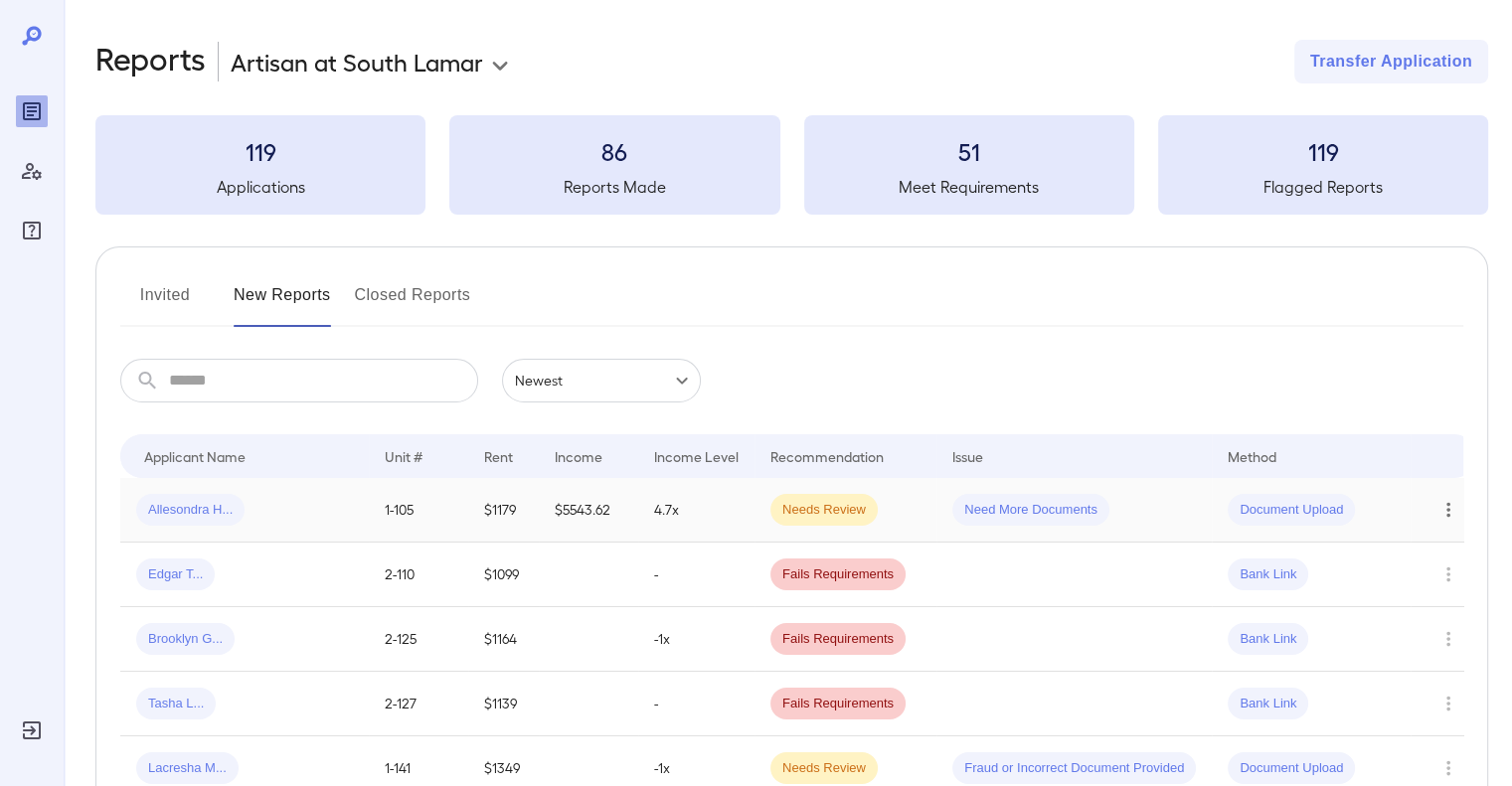 click 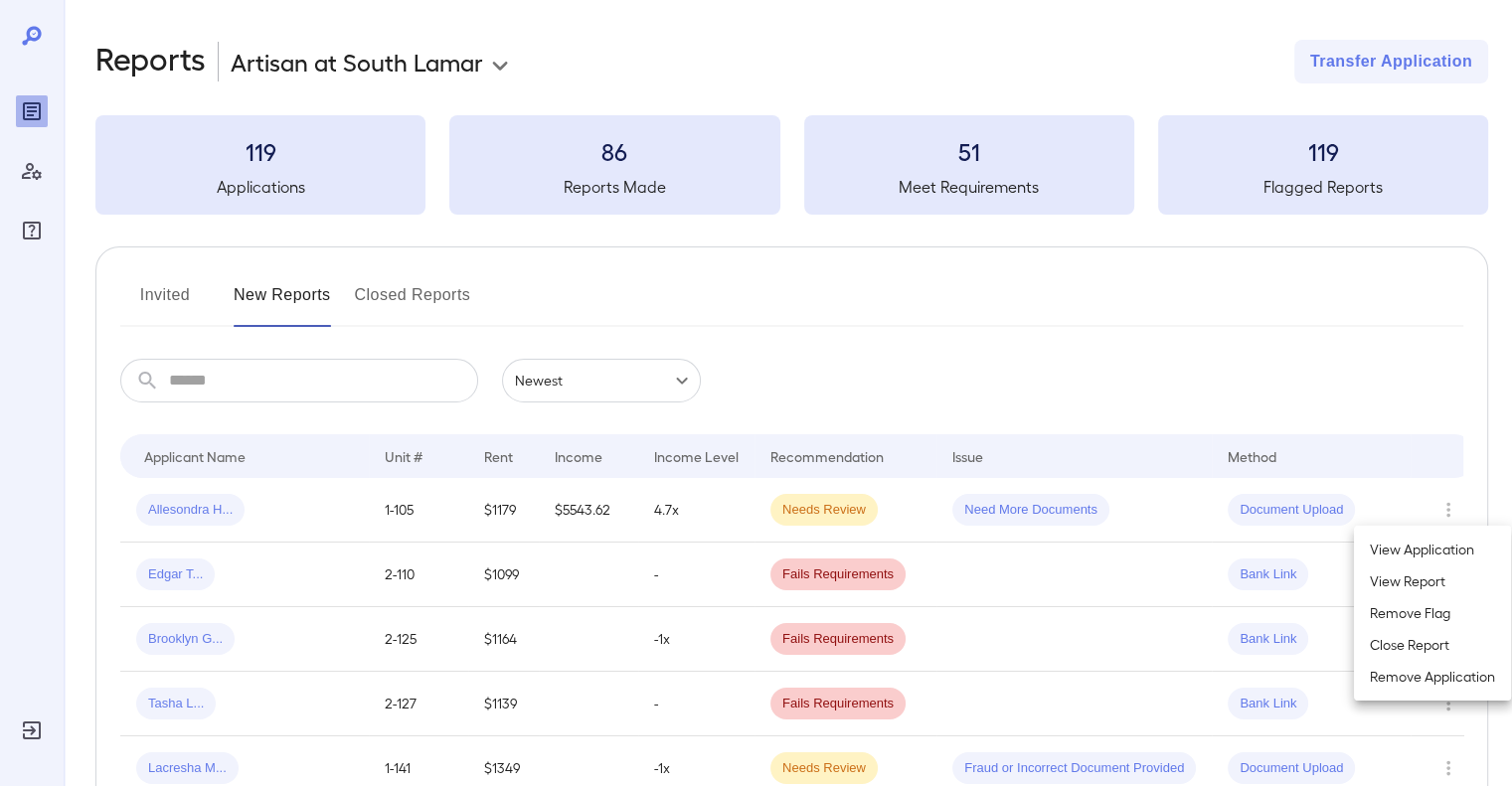 click on "View Report" at bounding box center (1432, 581) 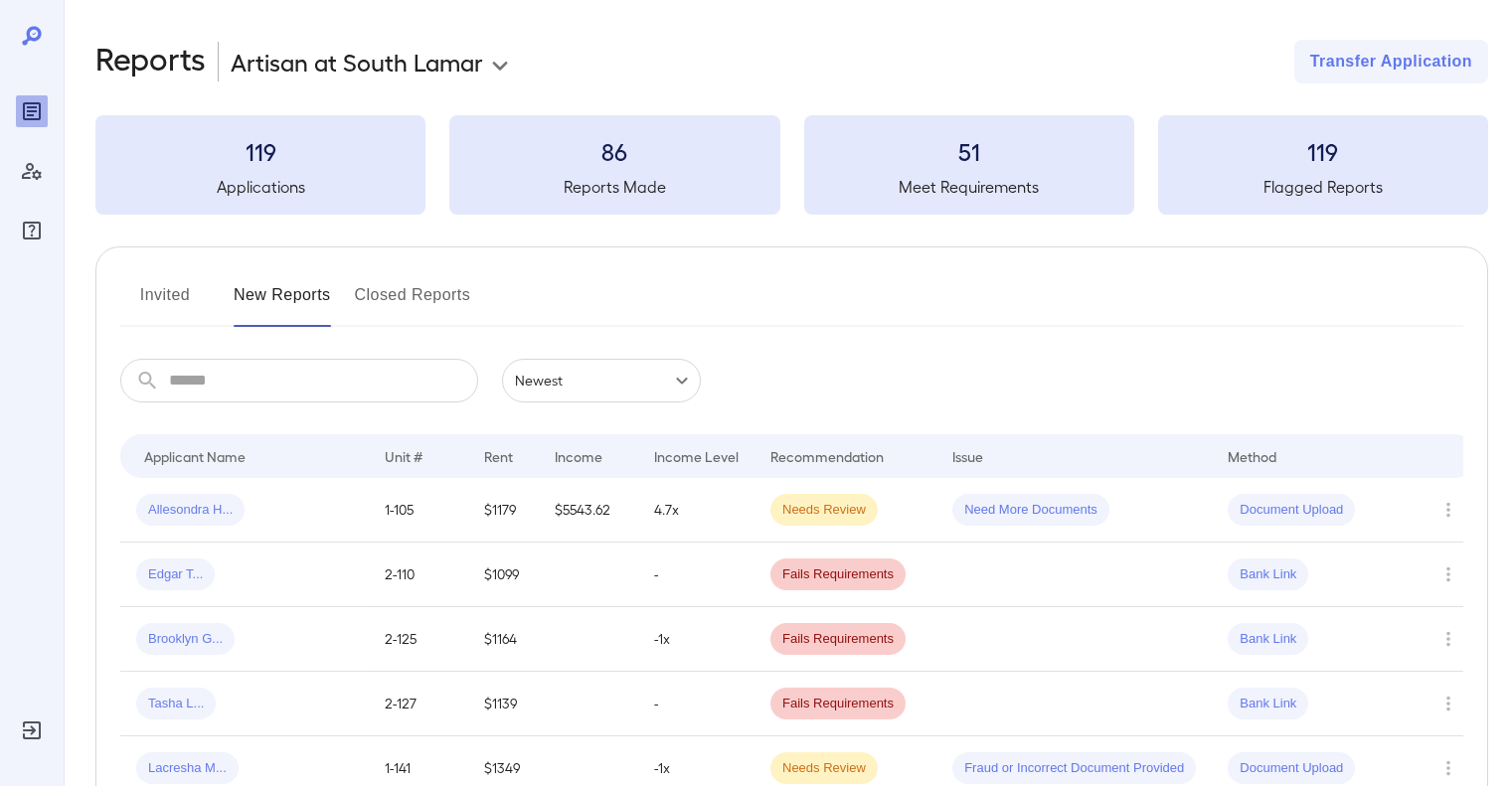 scroll, scrollTop: 0, scrollLeft: 0, axis: both 